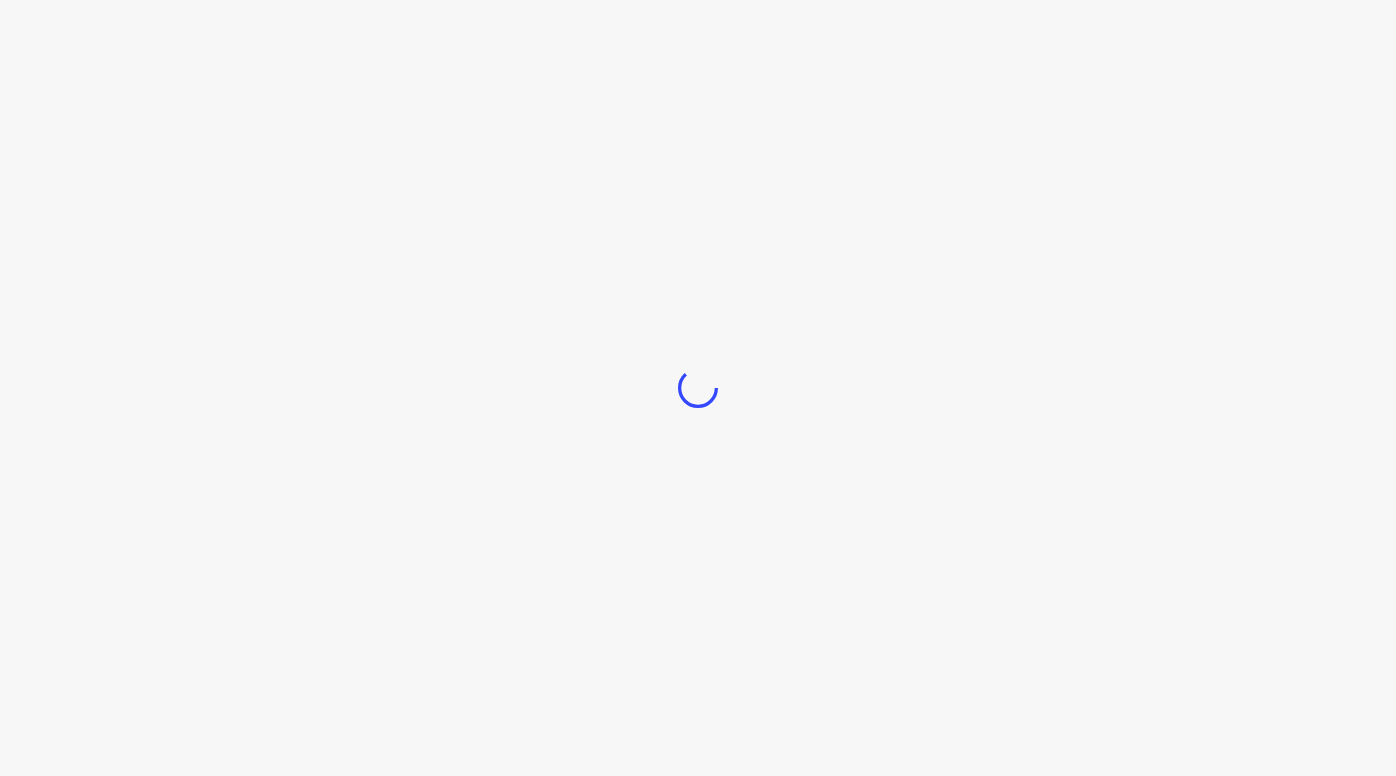 scroll, scrollTop: 0, scrollLeft: 0, axis: both 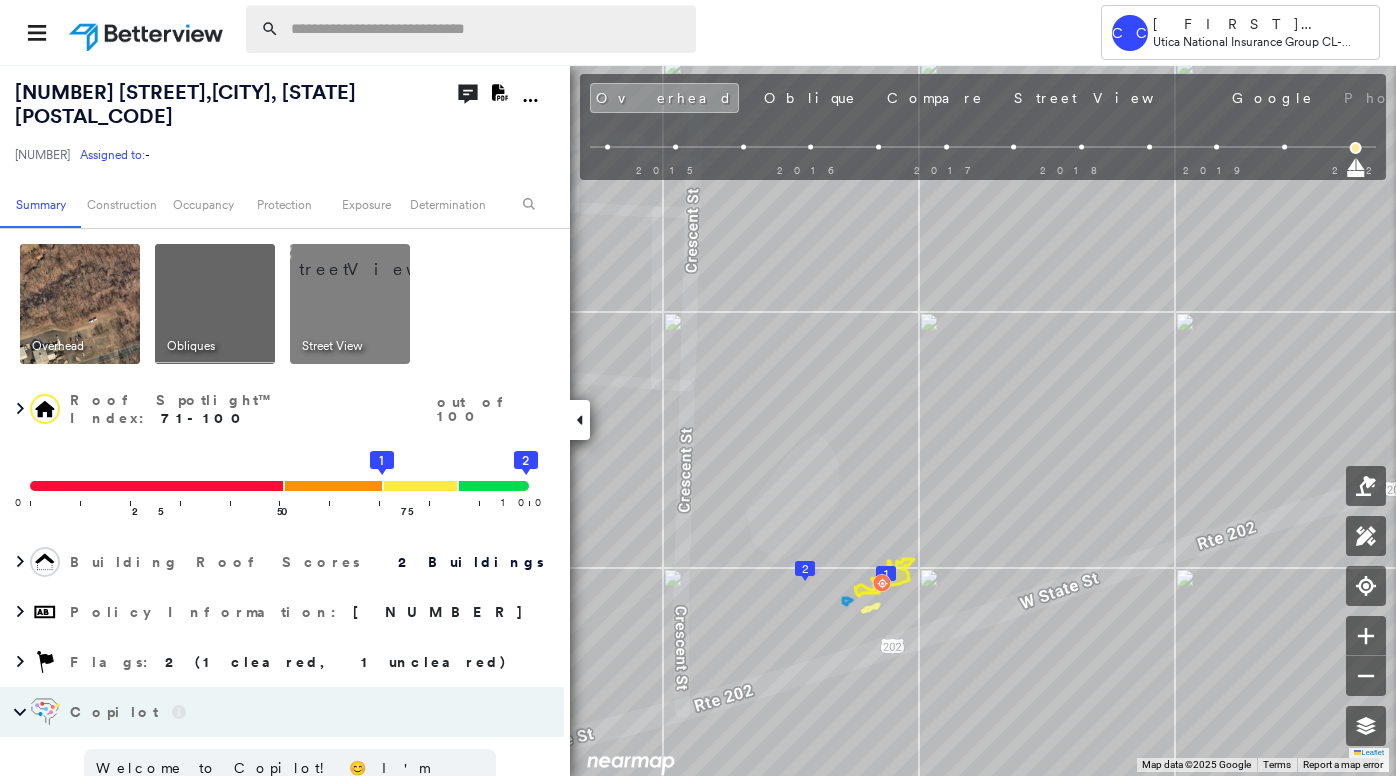 click at bounding box center [487, 29] 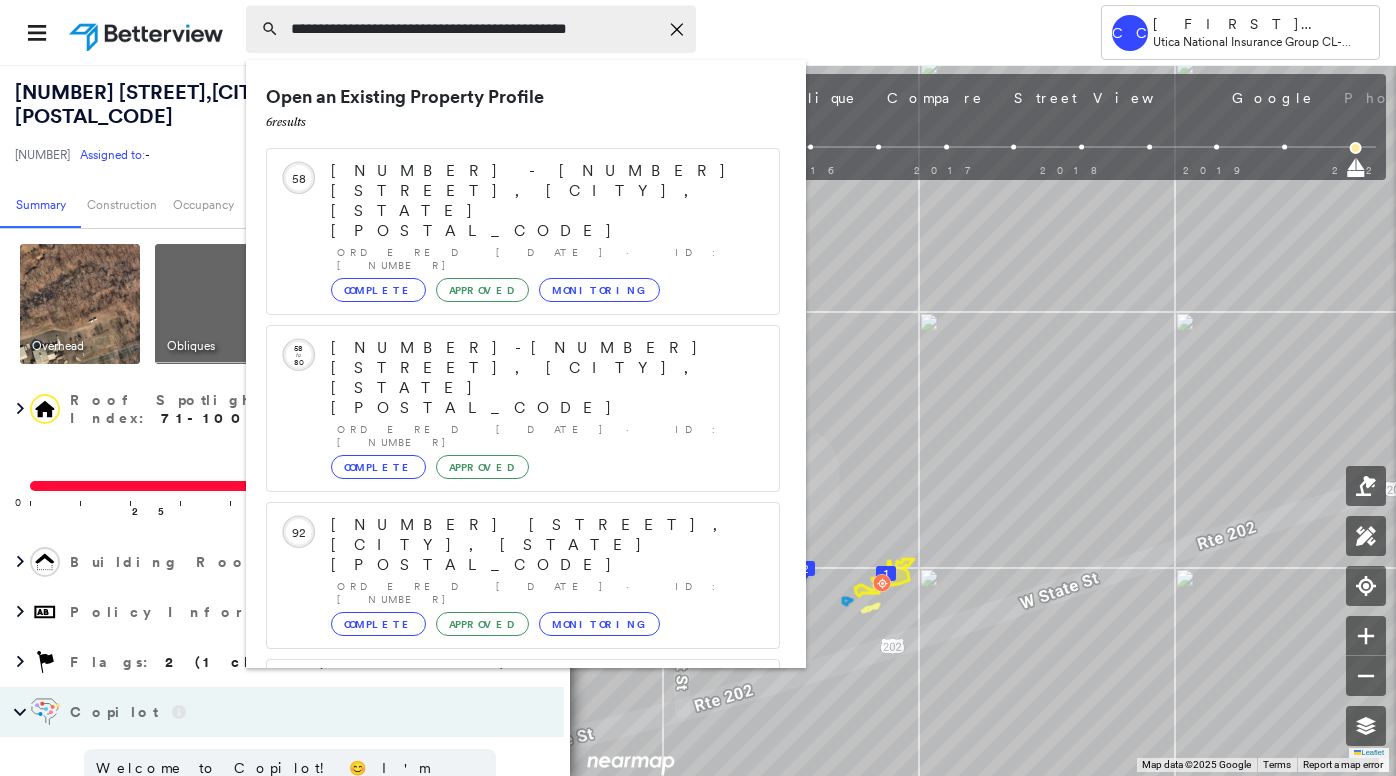 type on "**********" 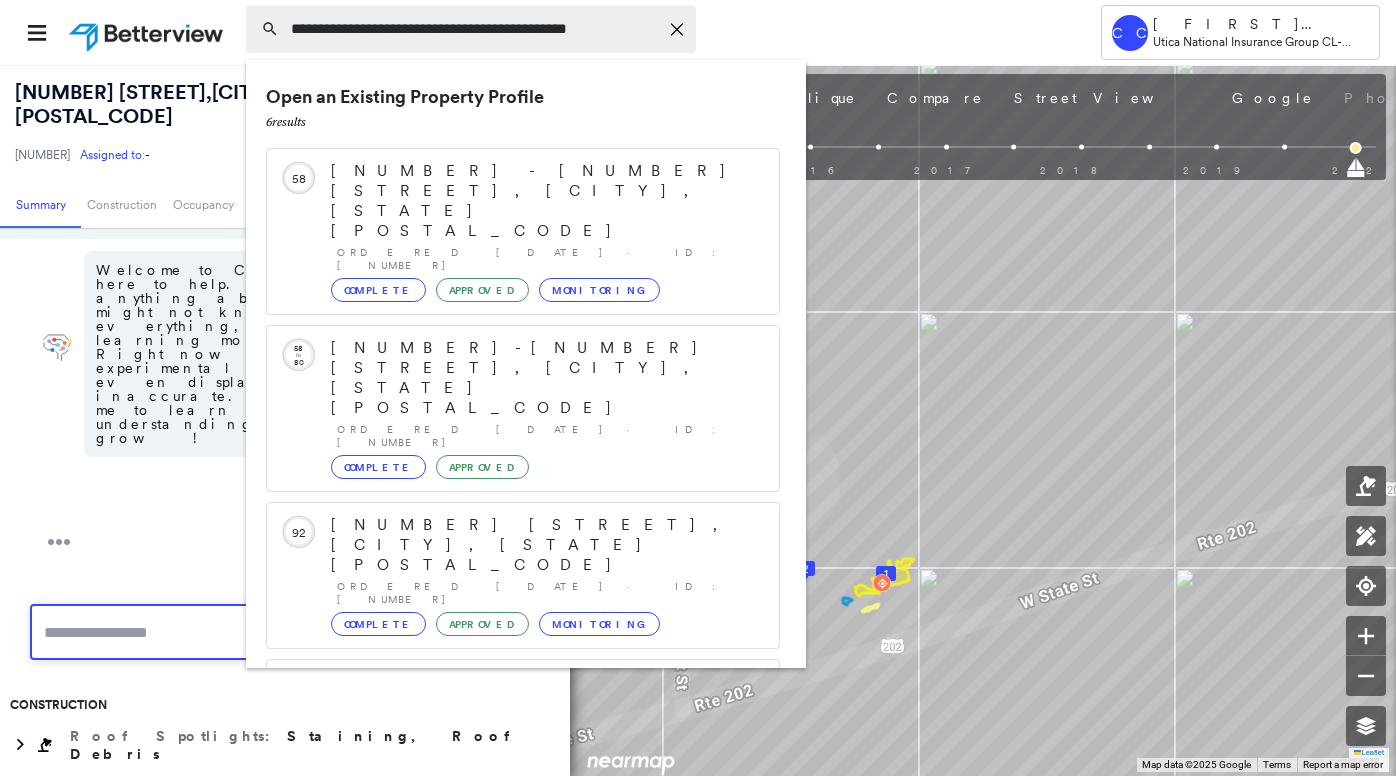 scroll, scrollTop: 512, scrollLeft: 0, axis: vertical 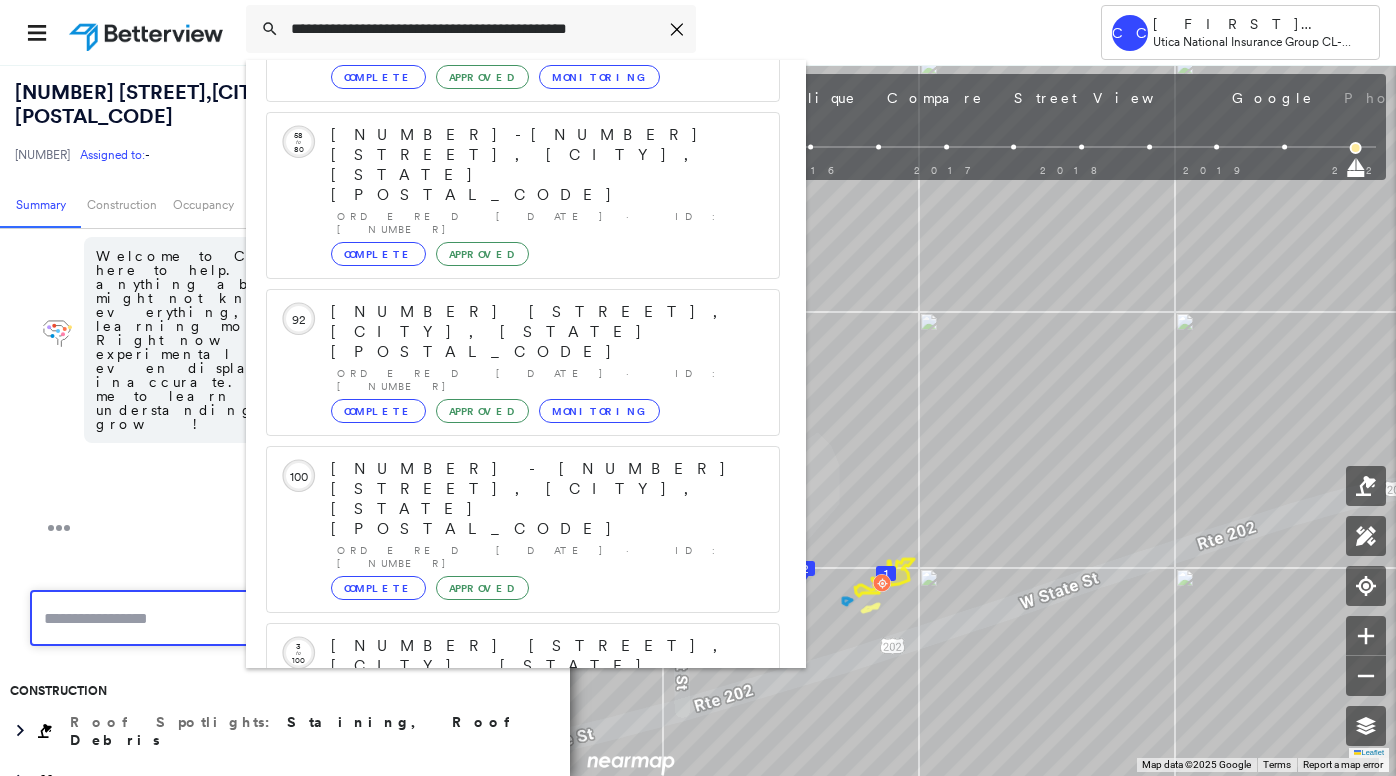 click on "[NUMBER] [STREET], [CITY], [STATE] [POSTAL_CODE]" at bounding box center (501, 958) 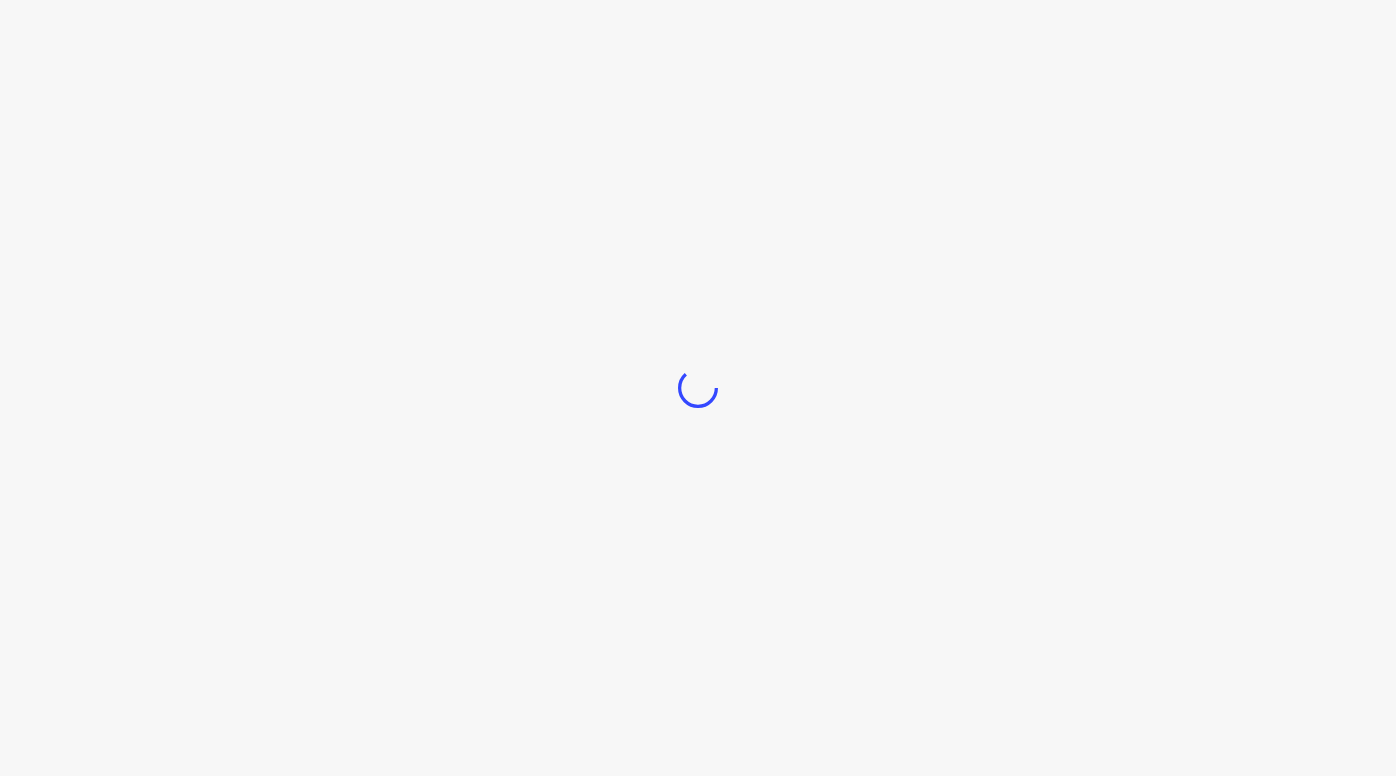 type 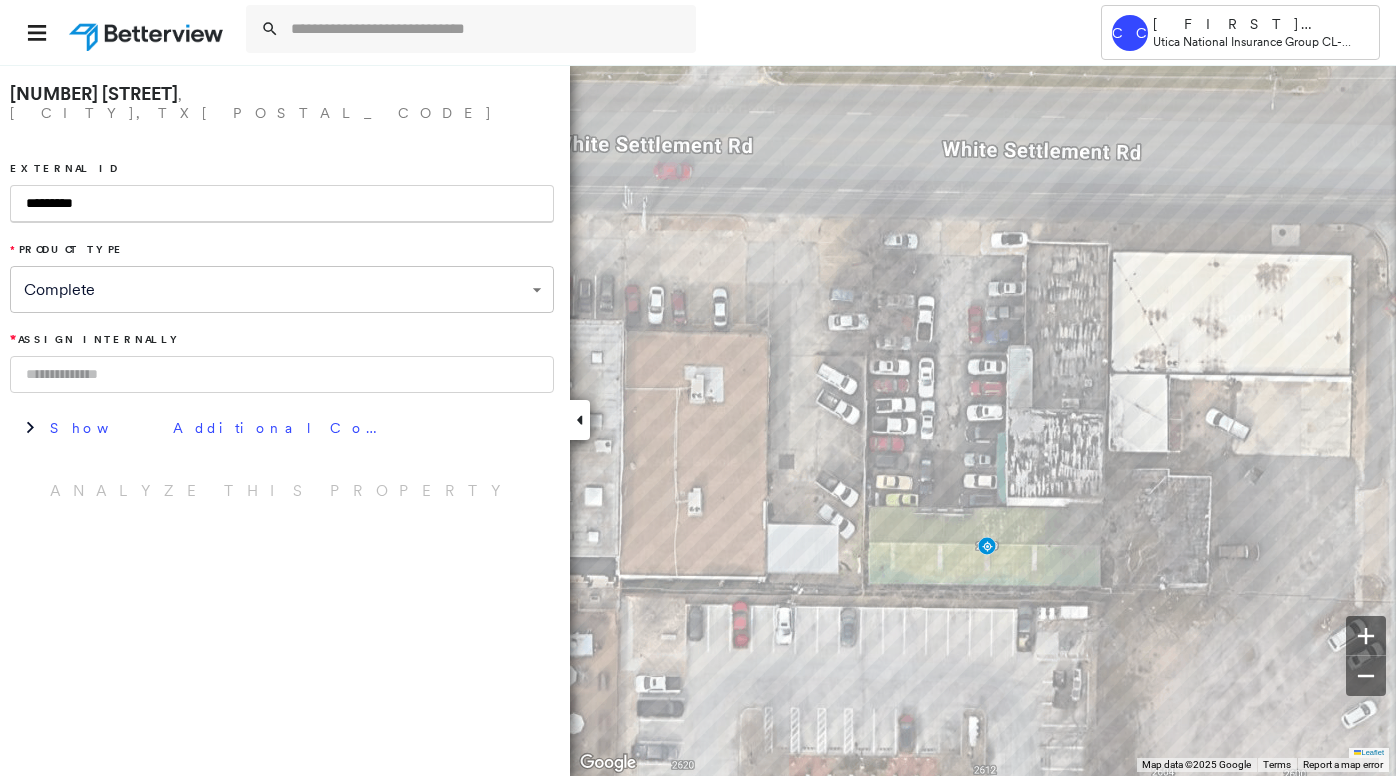 type on "*********" 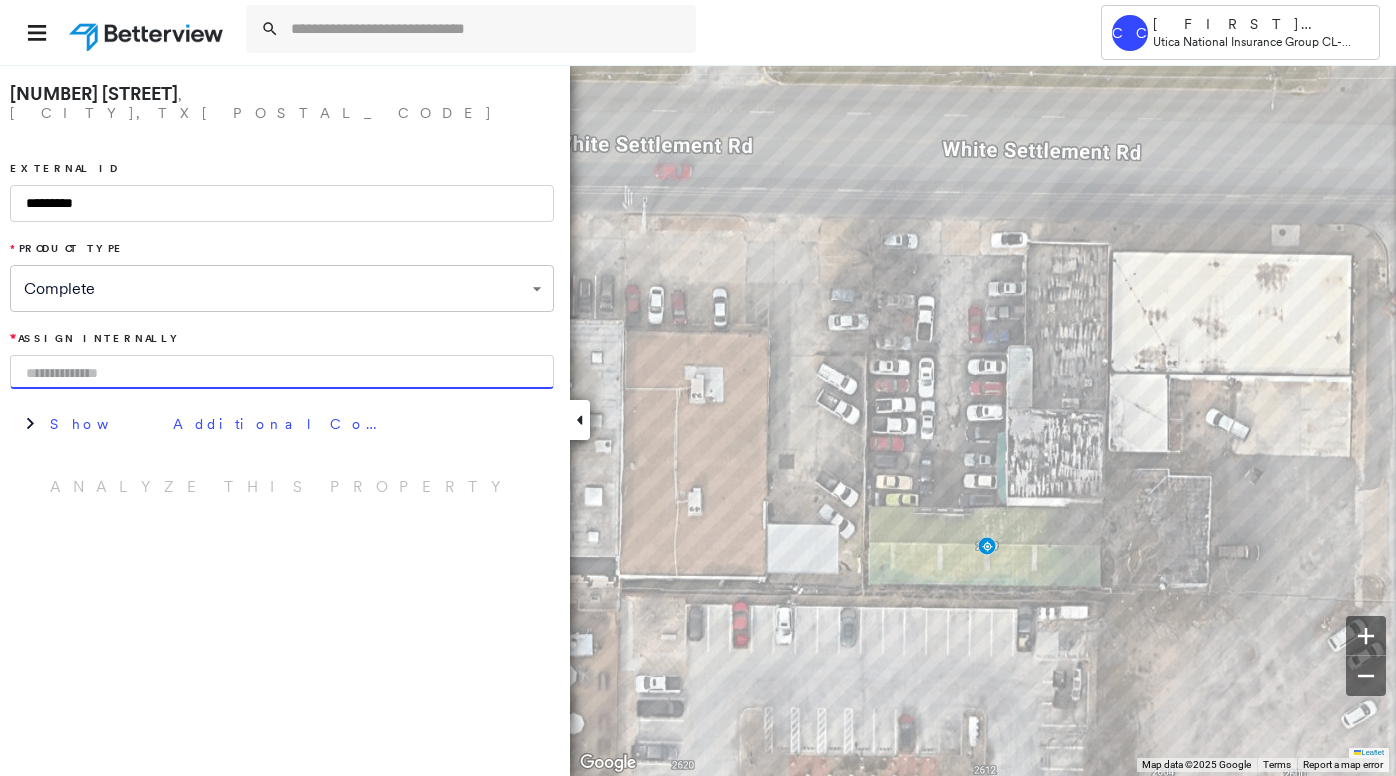 click at bounding box center (282, 372) 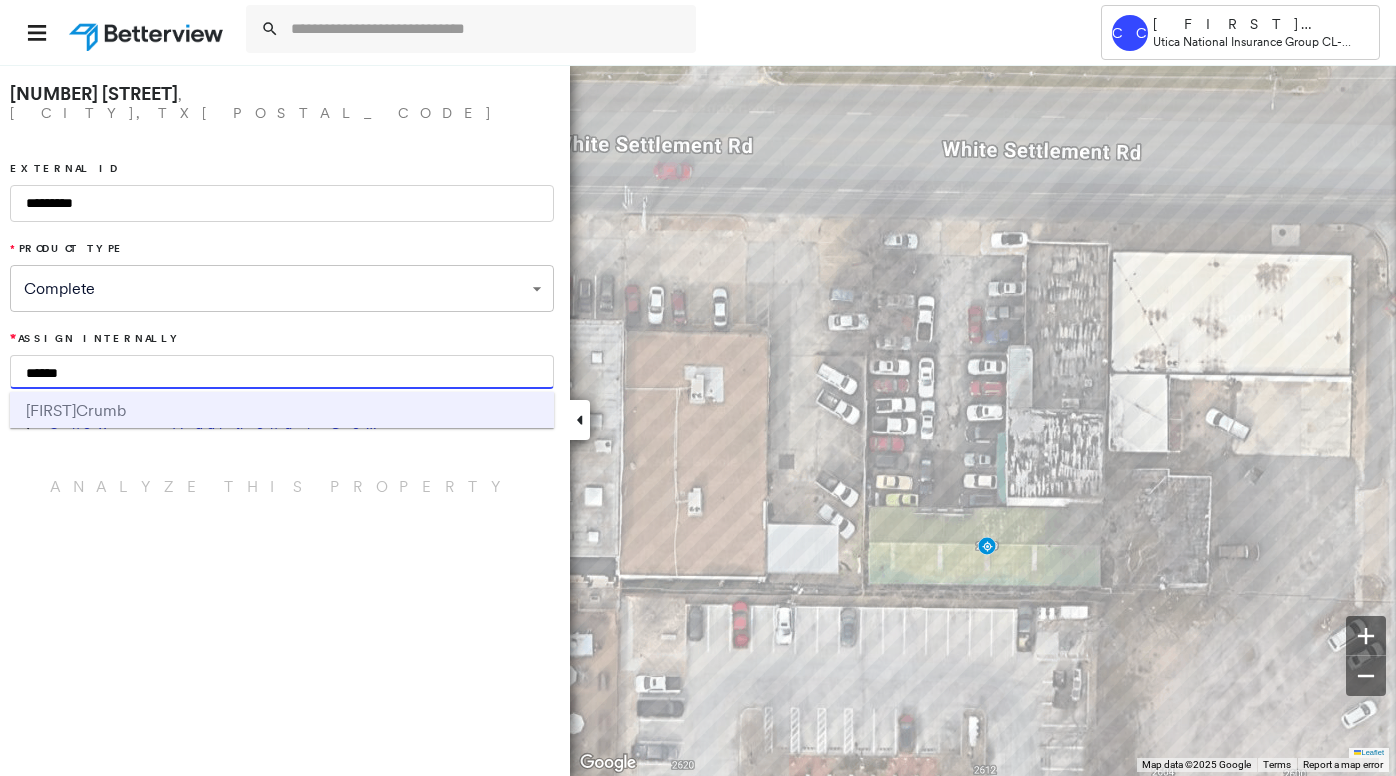 type on "******" 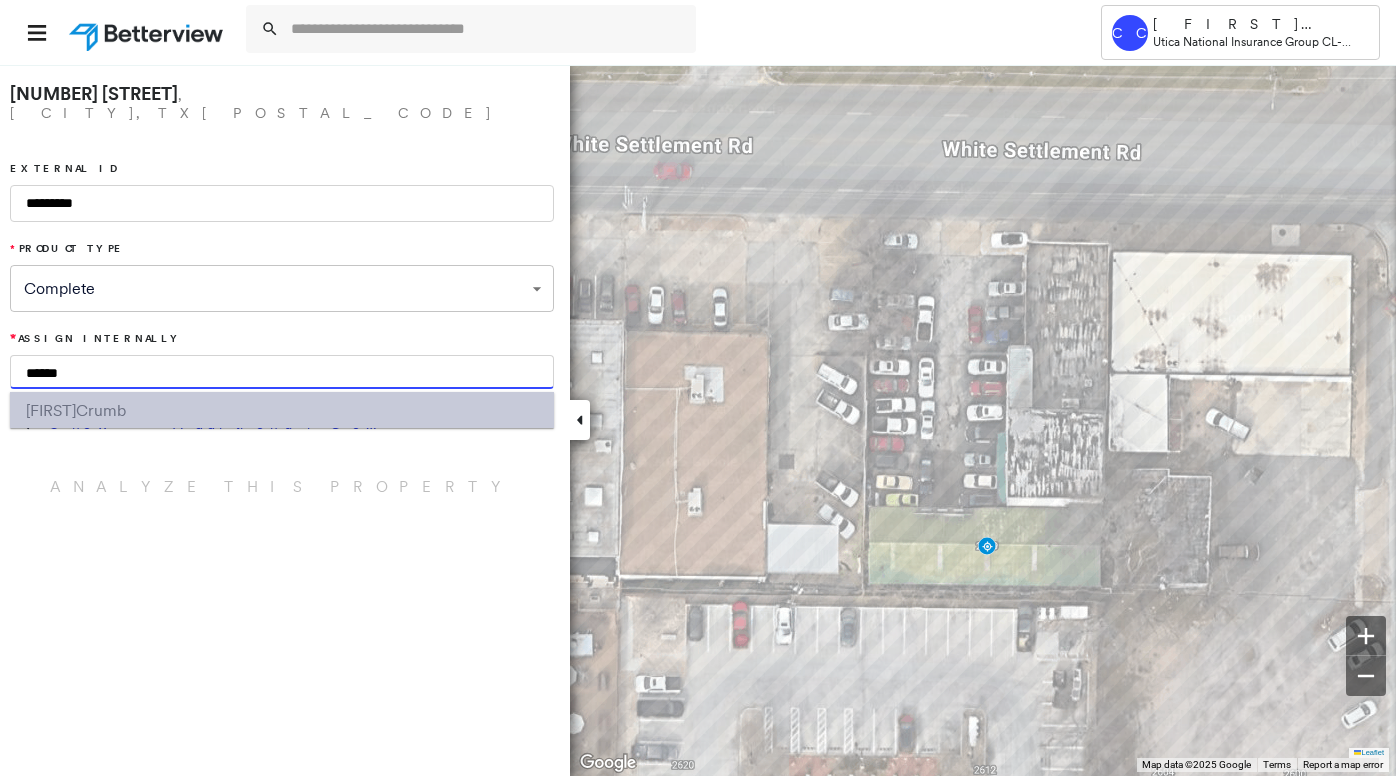 click on "Crumb" at bounding box center [101, 410] 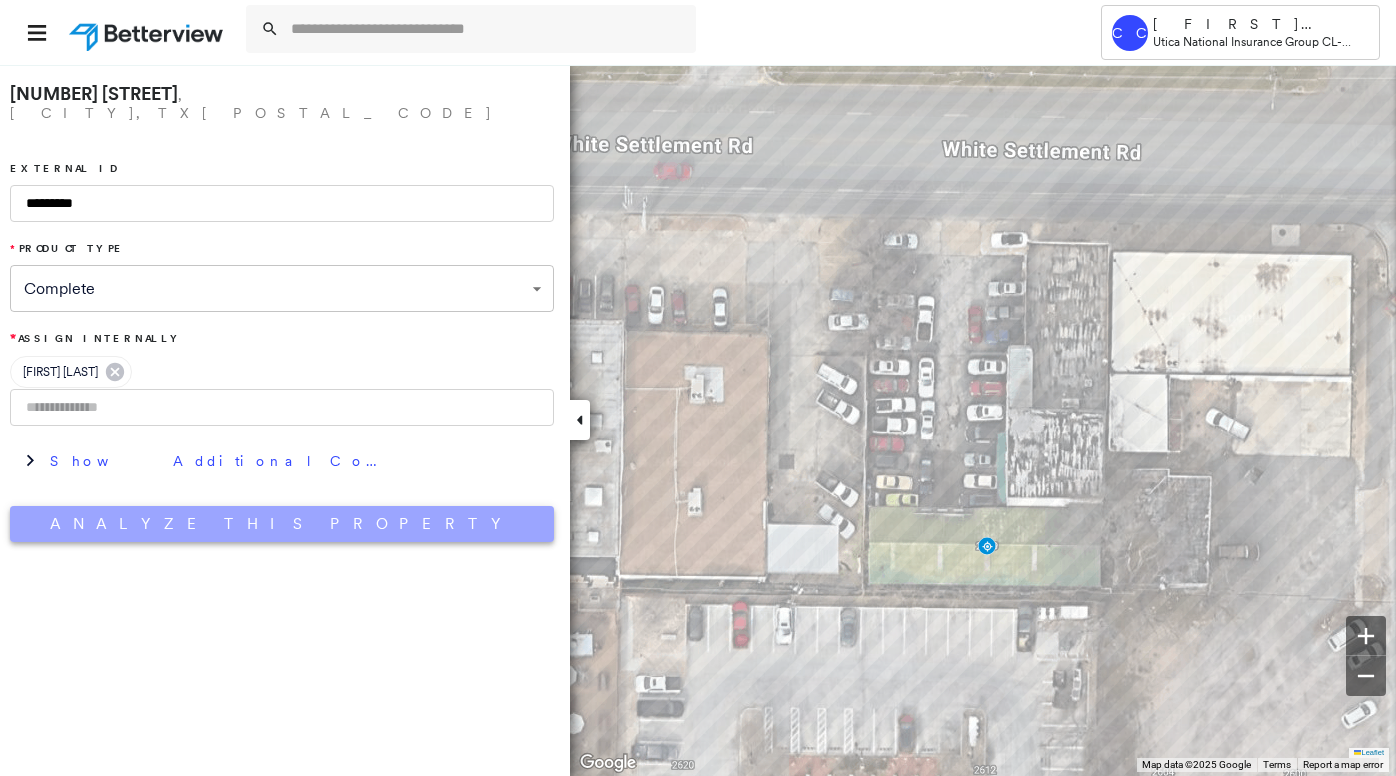 click on "Analyze This Property" at bounding box center (282, 524) 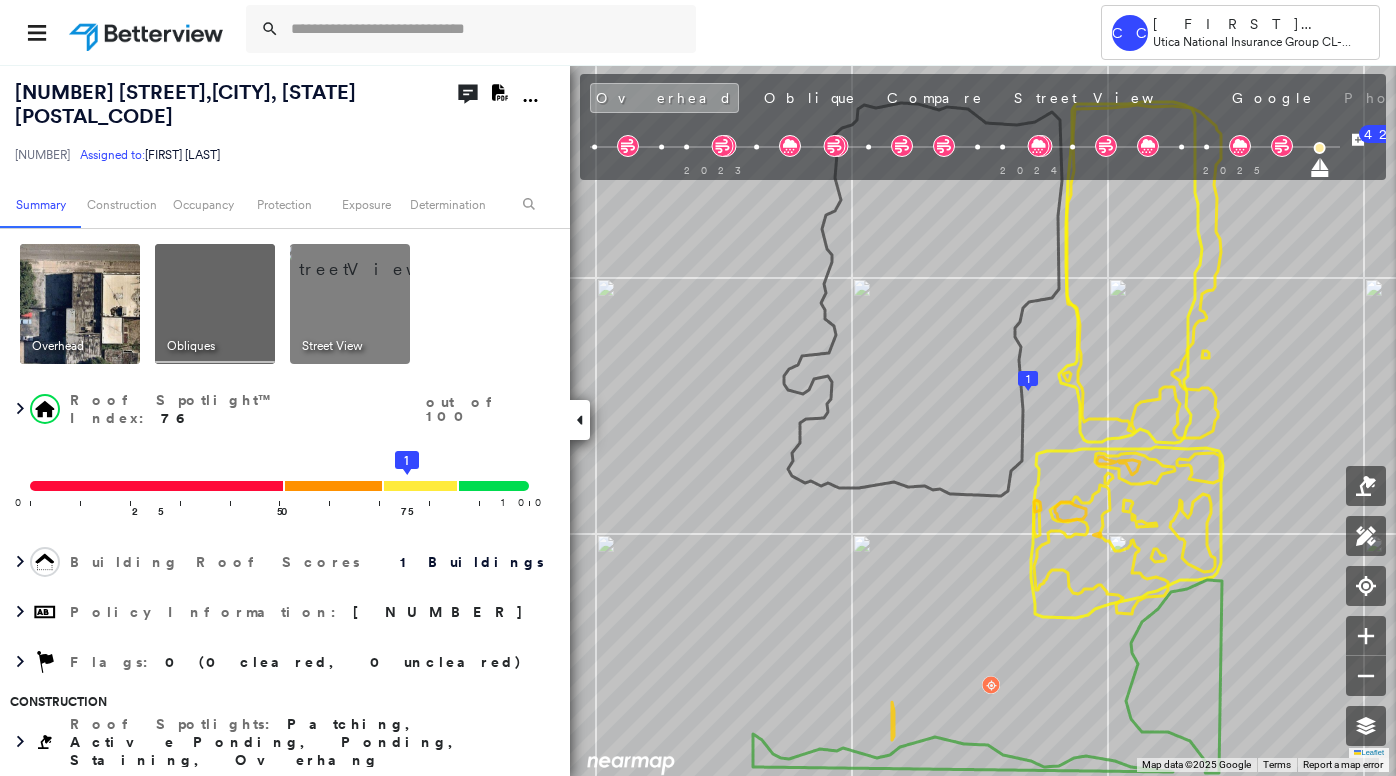 click 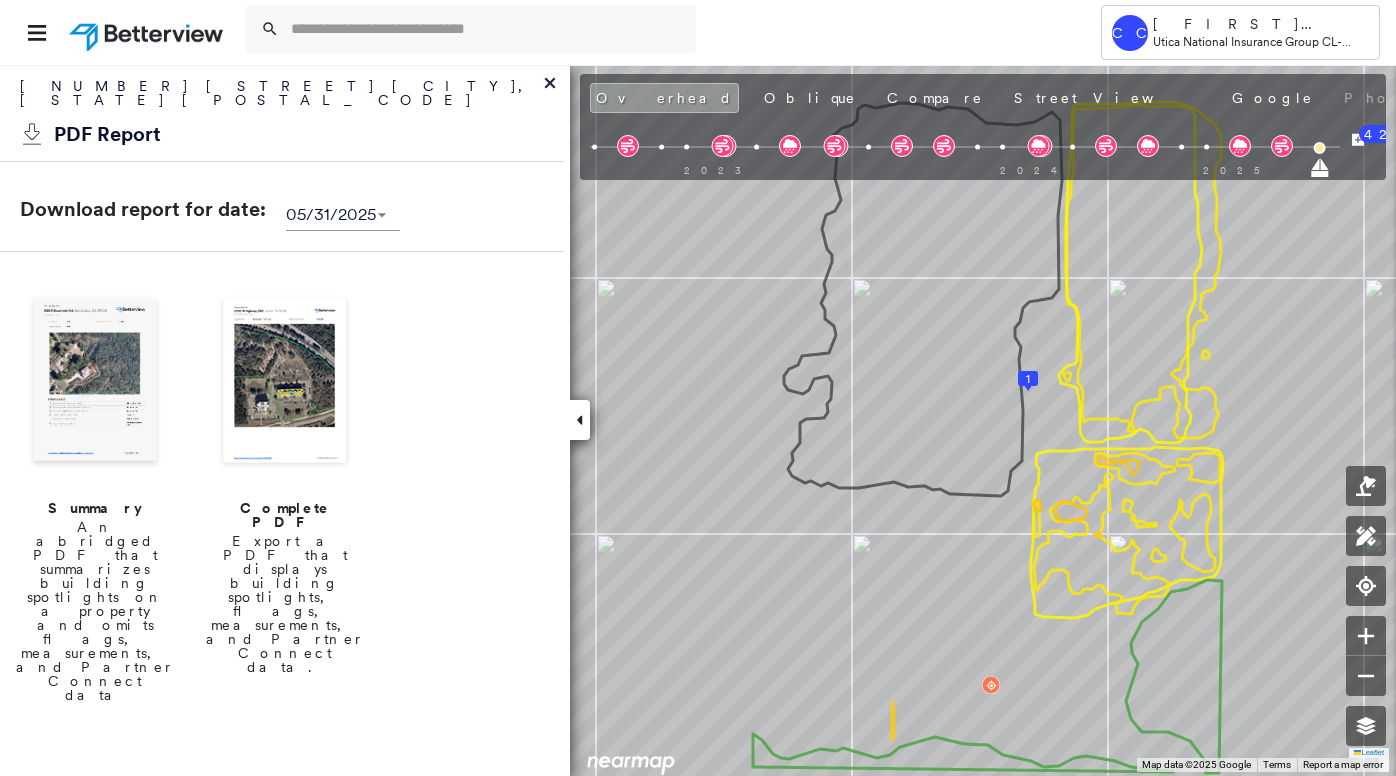 click at bounding box center [285, 382] 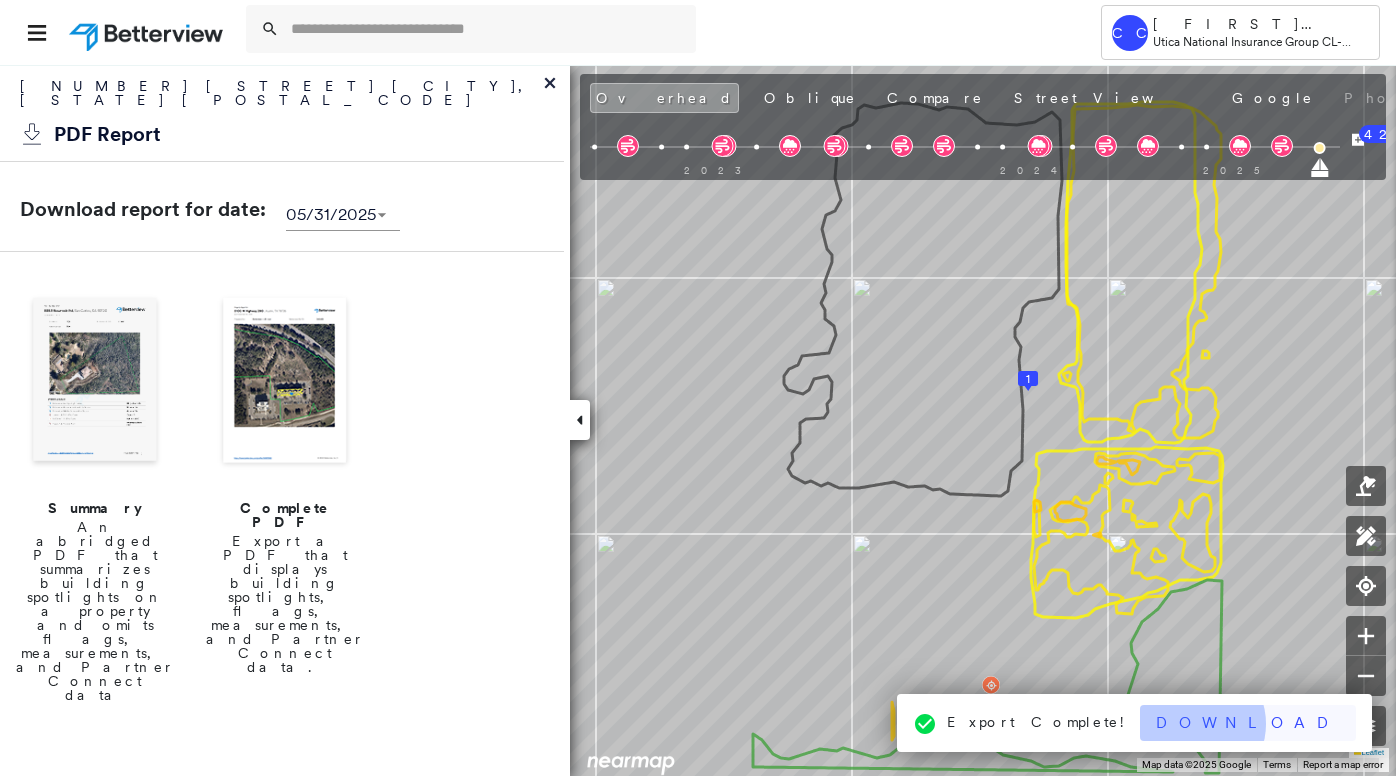 click on "Download" at bounding box center (1248, 723) 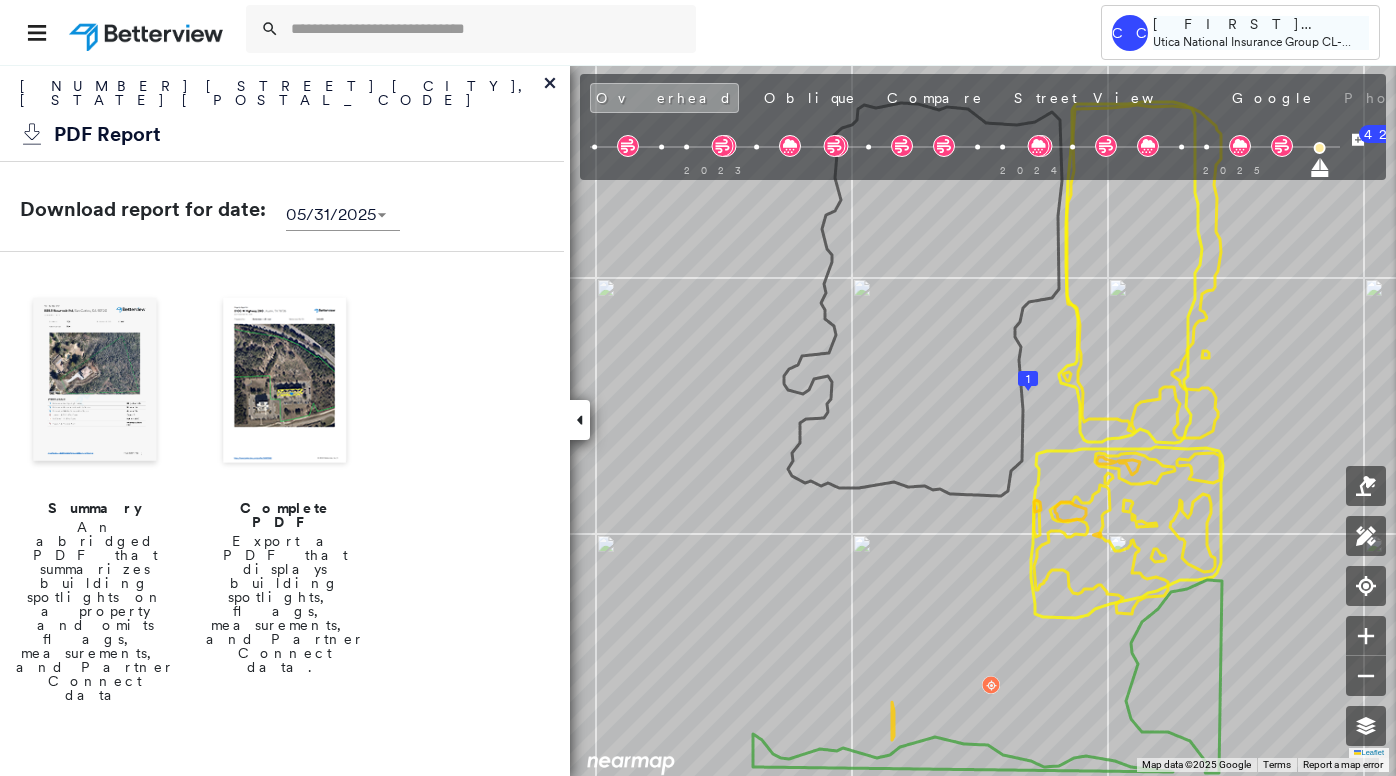 click on "Utica National Insurance Group CL" at bounding box center (1245, 41) 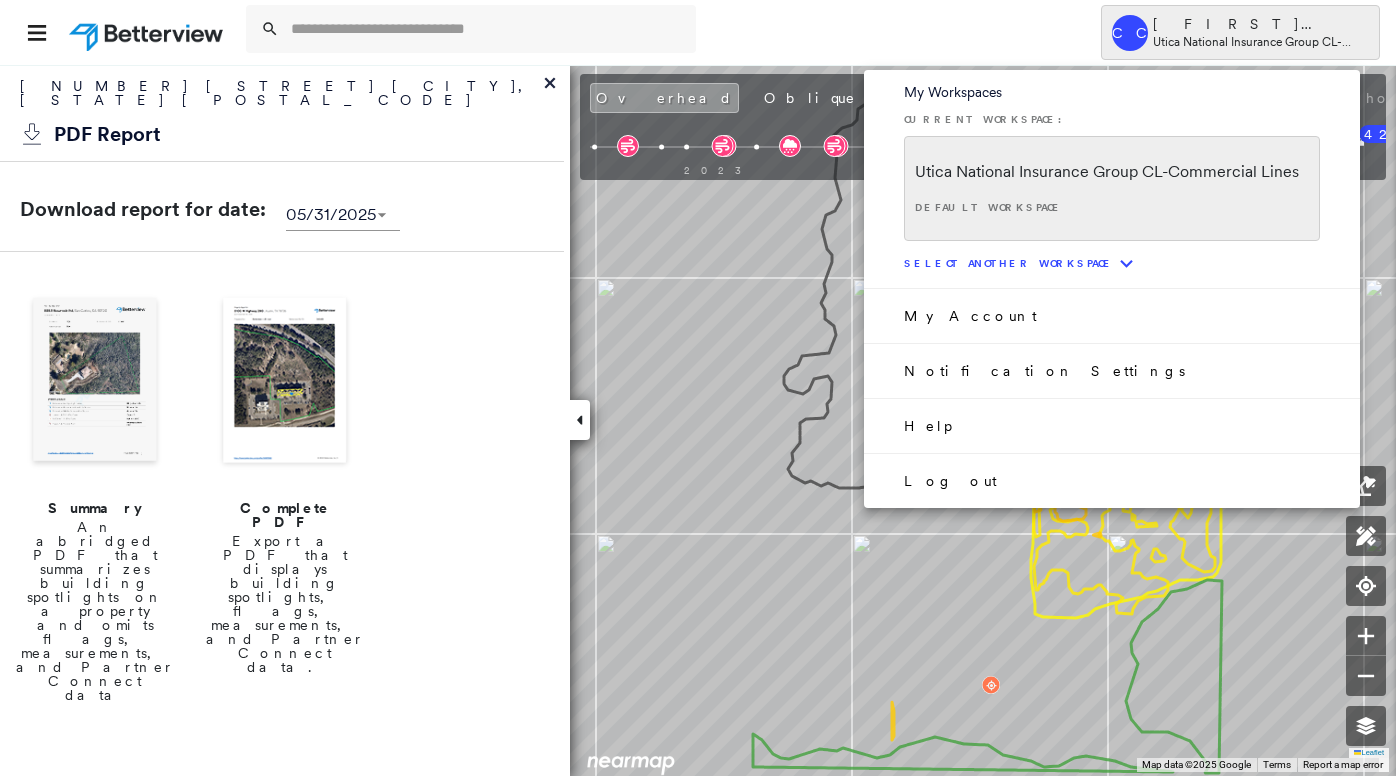 click on "Log out" at bounding box center (950, 481) 